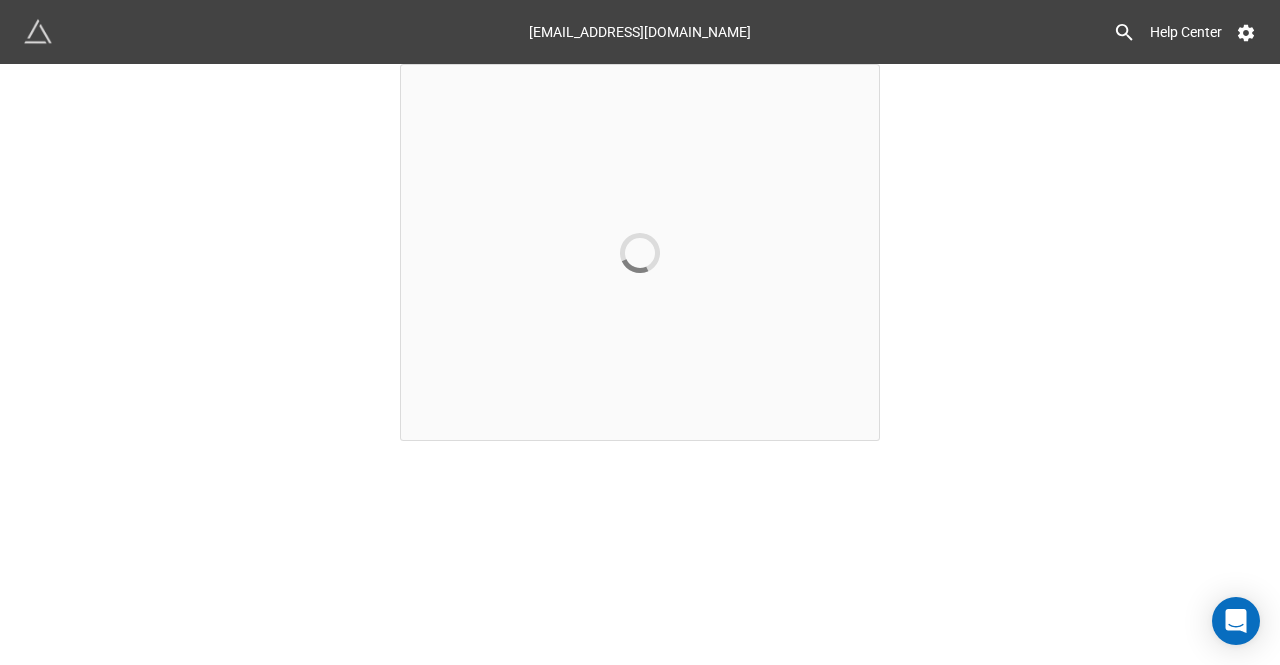 scroll, scrollTop: 0, scrollLeft: 0, axis: both 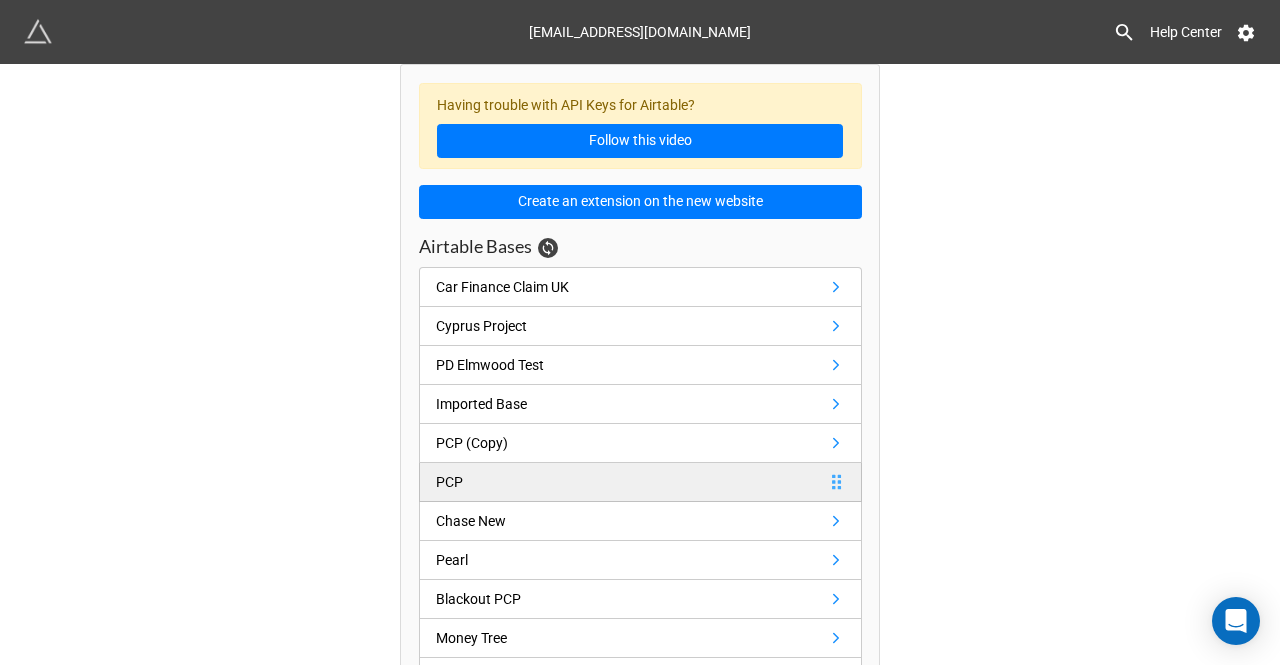 click on "PCP" at bounding box center (640, 482) 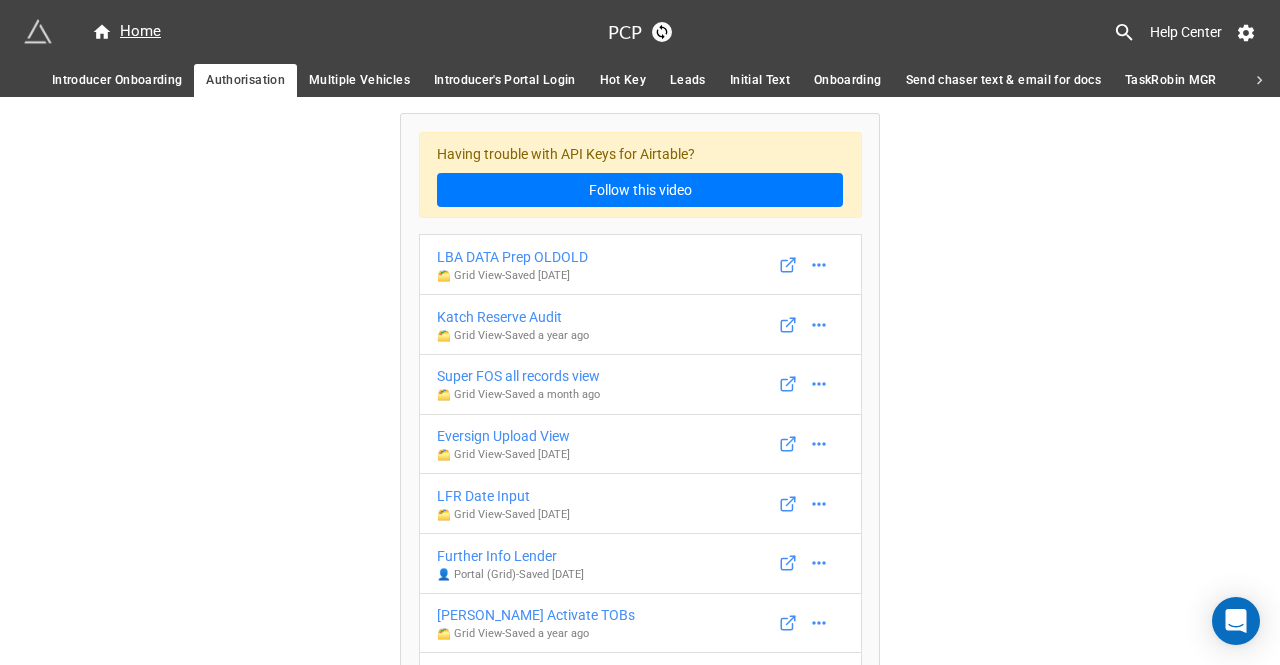 click 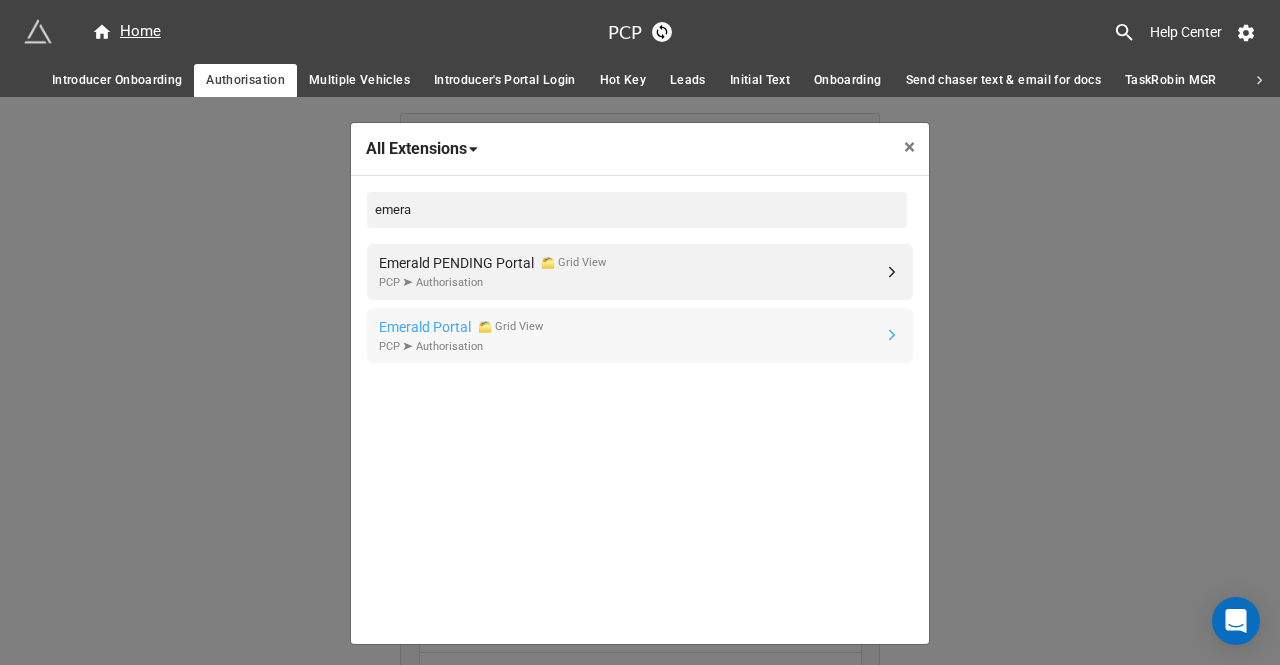 type on "emera" 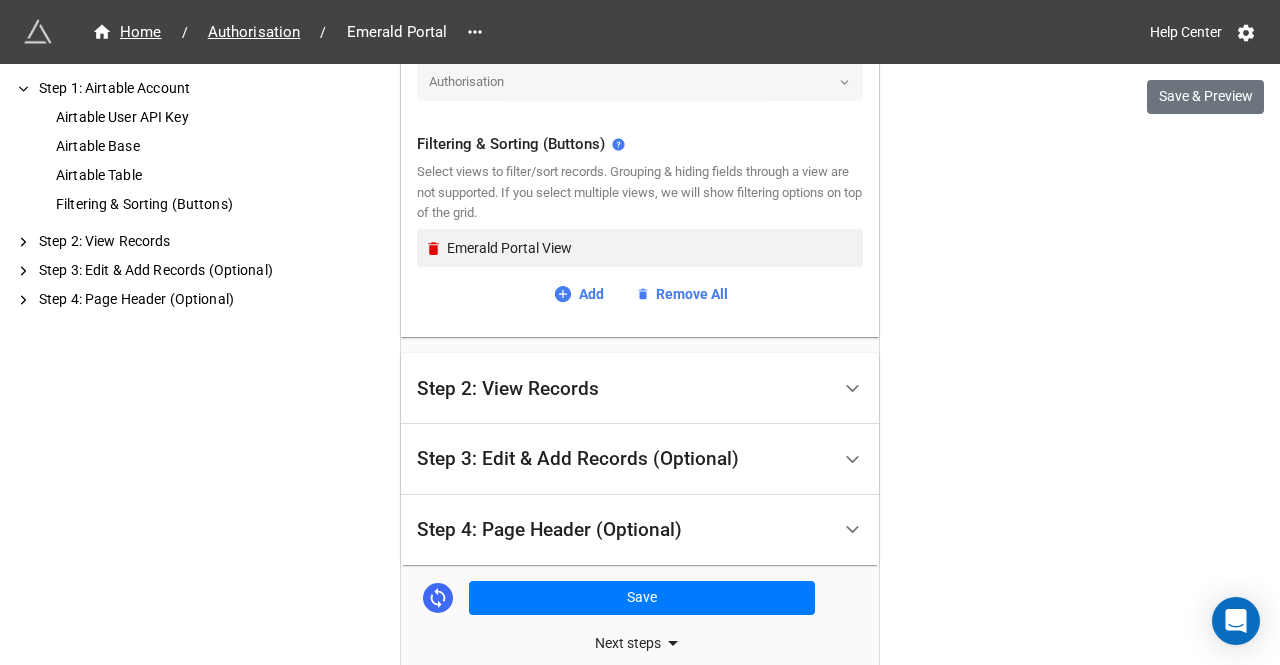 scroll, scrollTop: 768, scrollLeft: 0, axis: vertical 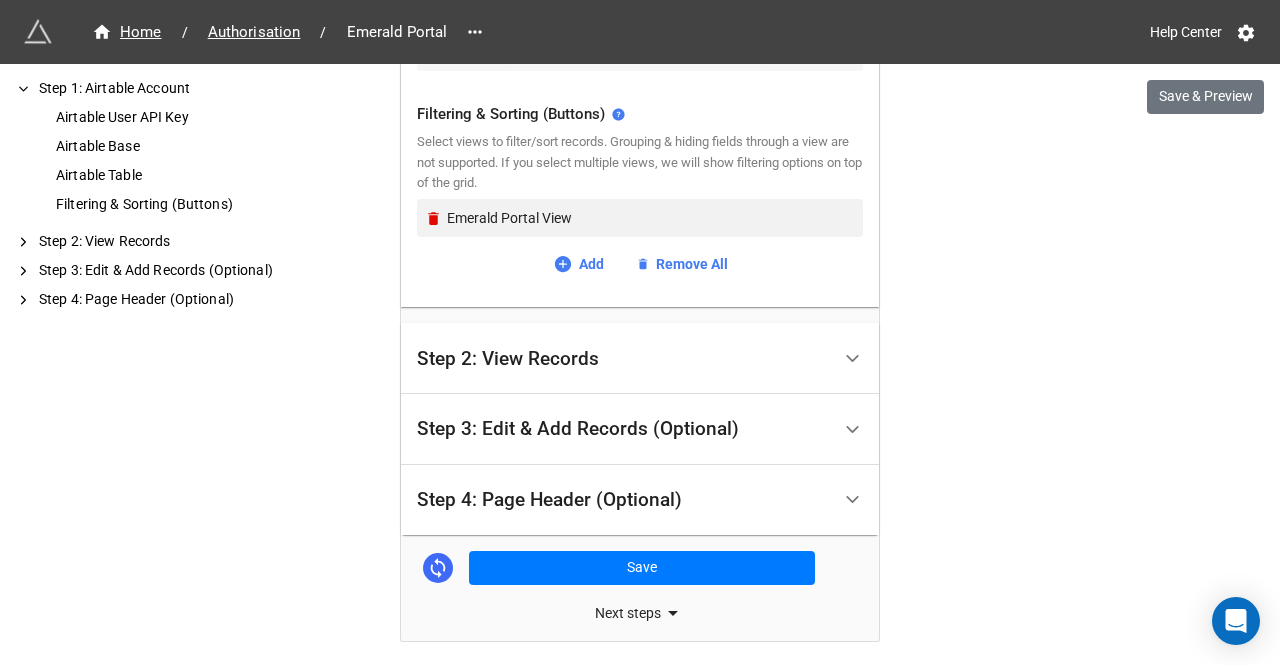 click on "Step 2: View Records" at bounding box center [623, 358] 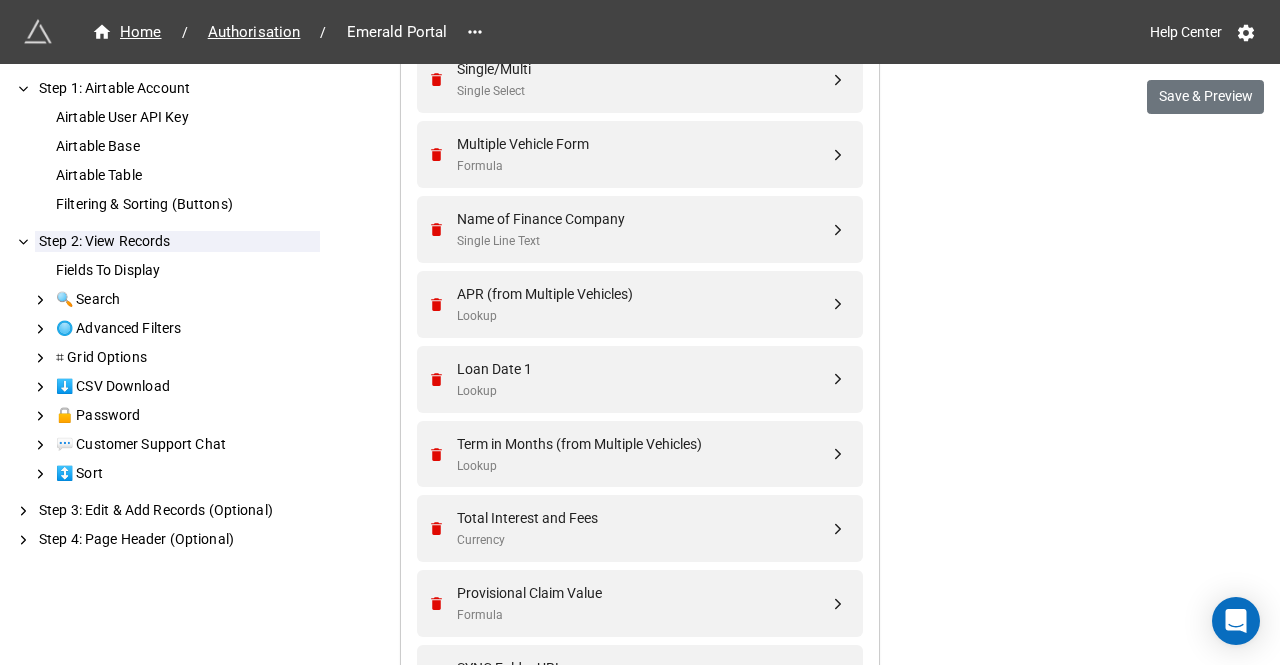 scroll, scrollTop: 298, scrollLeft: 0, axis: vertical 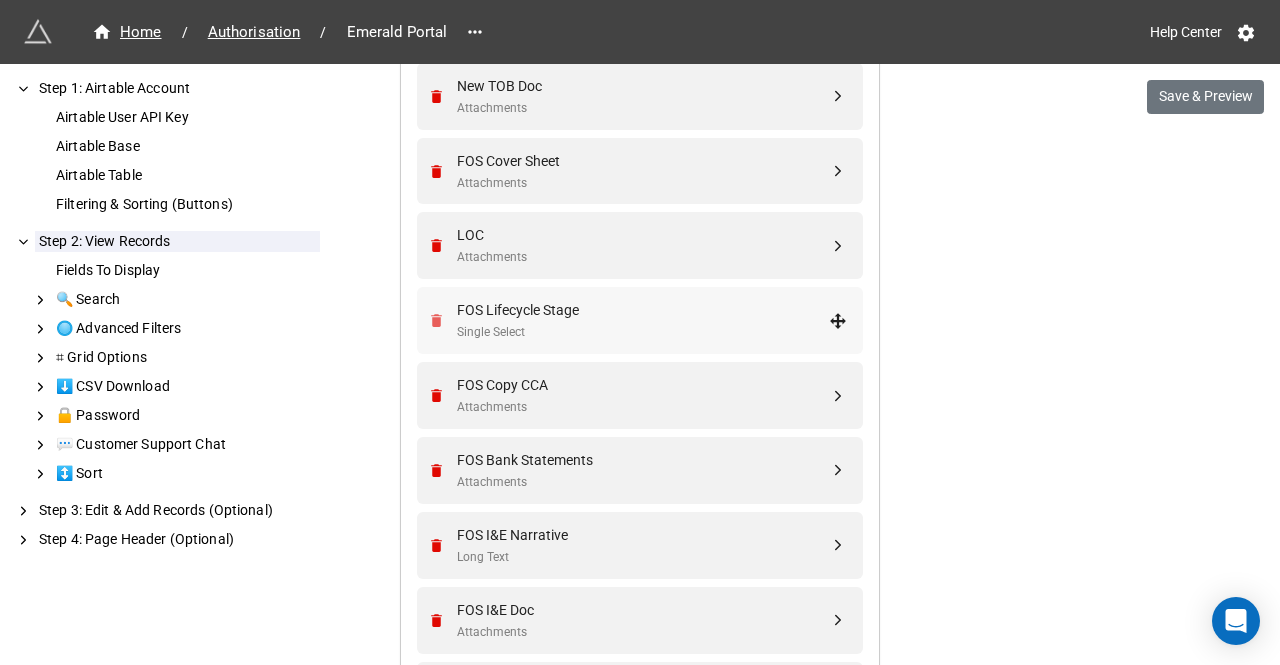 click 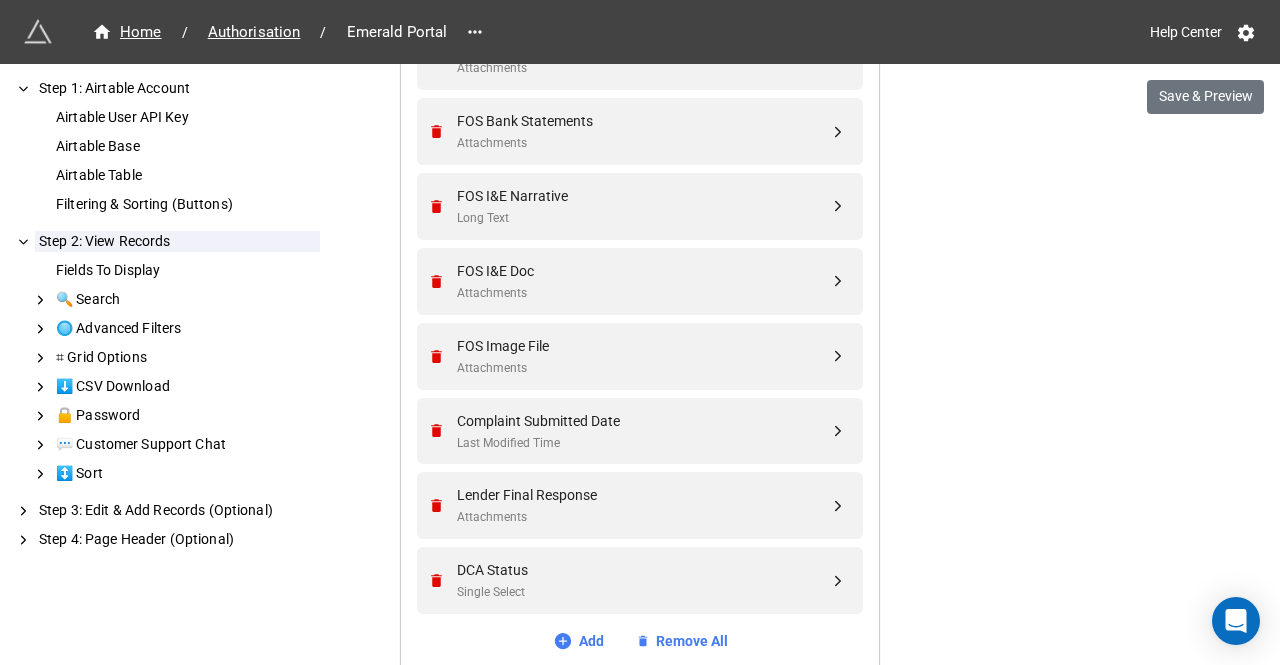 scroll, scrollTop: 2319, scrollLeft: 0, axis: vertical 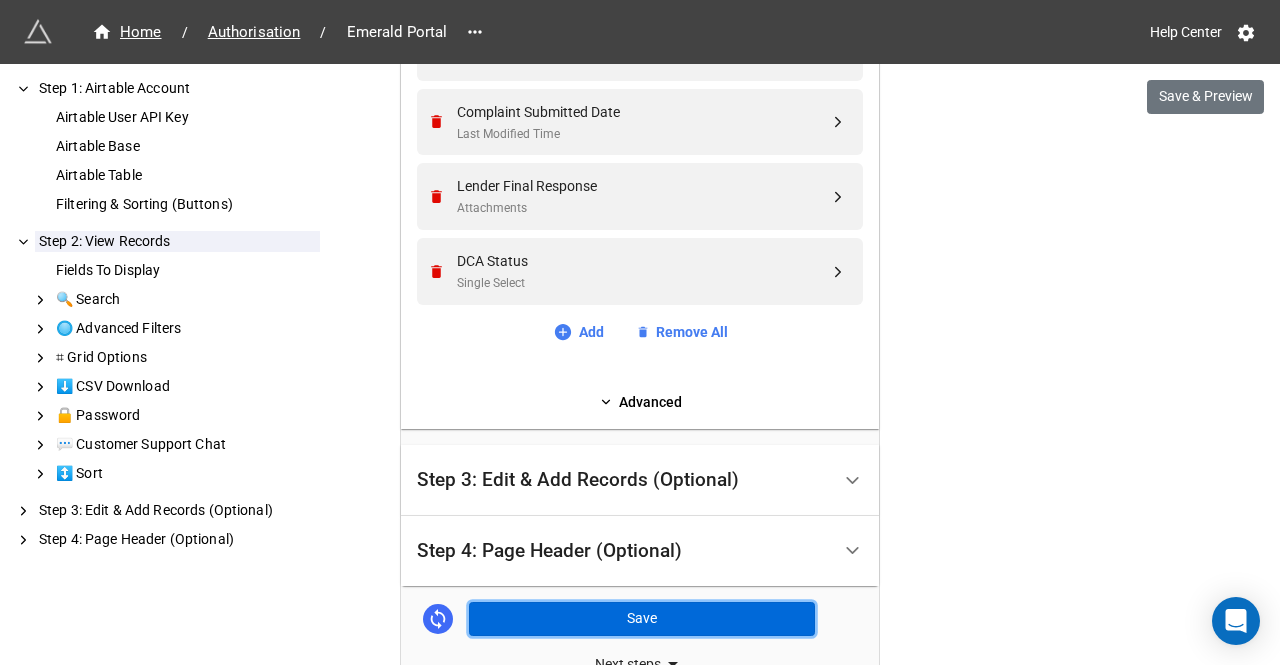 click on "Save" at bounding box center (642, 619) 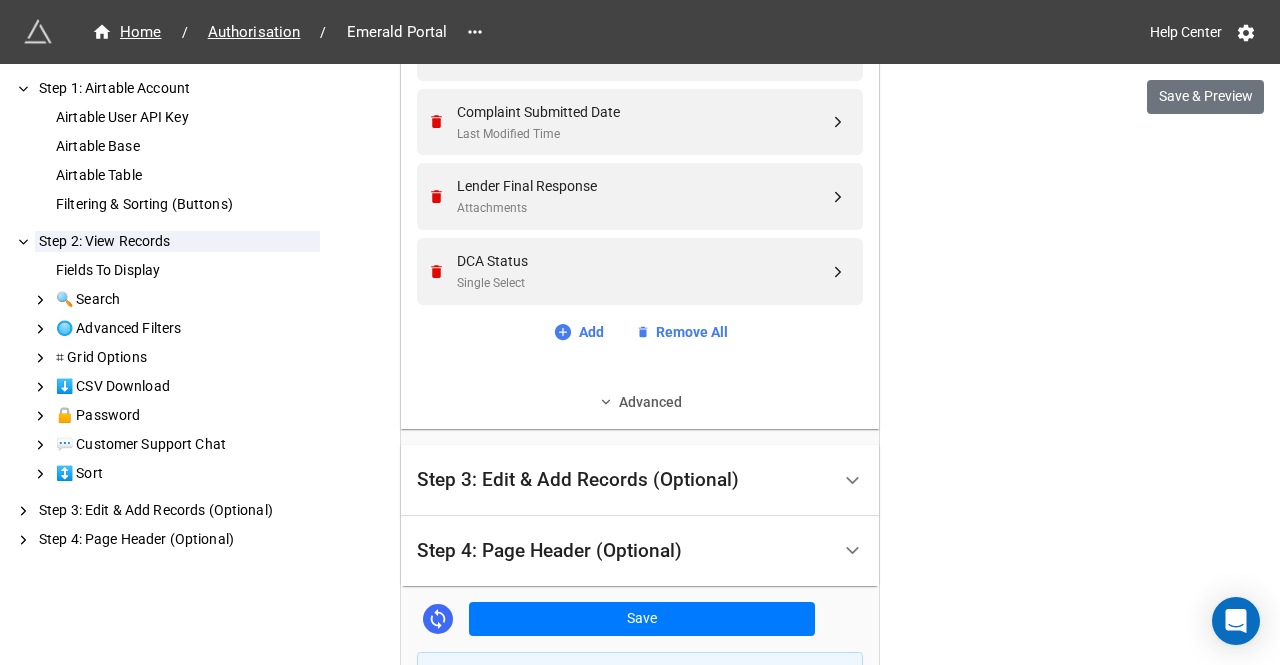 click on "Advanced" at bounding box center (640, 402) 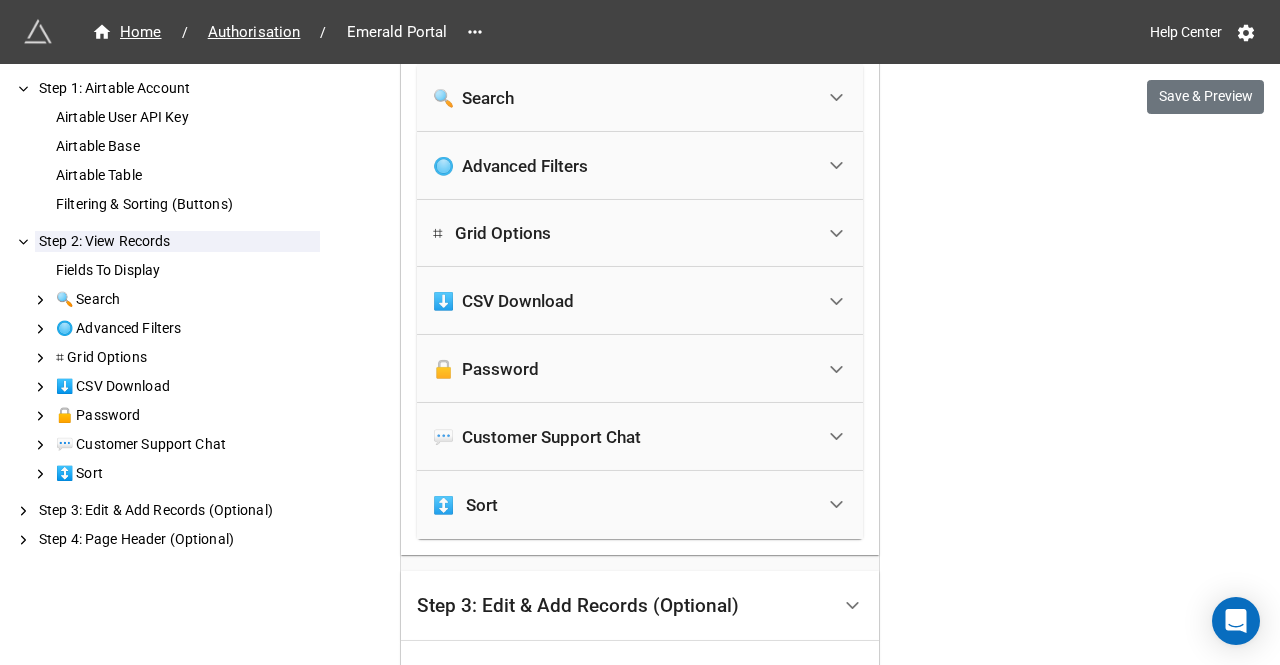 scroll, scrollTop: 3070, scrollLeft: 0, axis: vertical 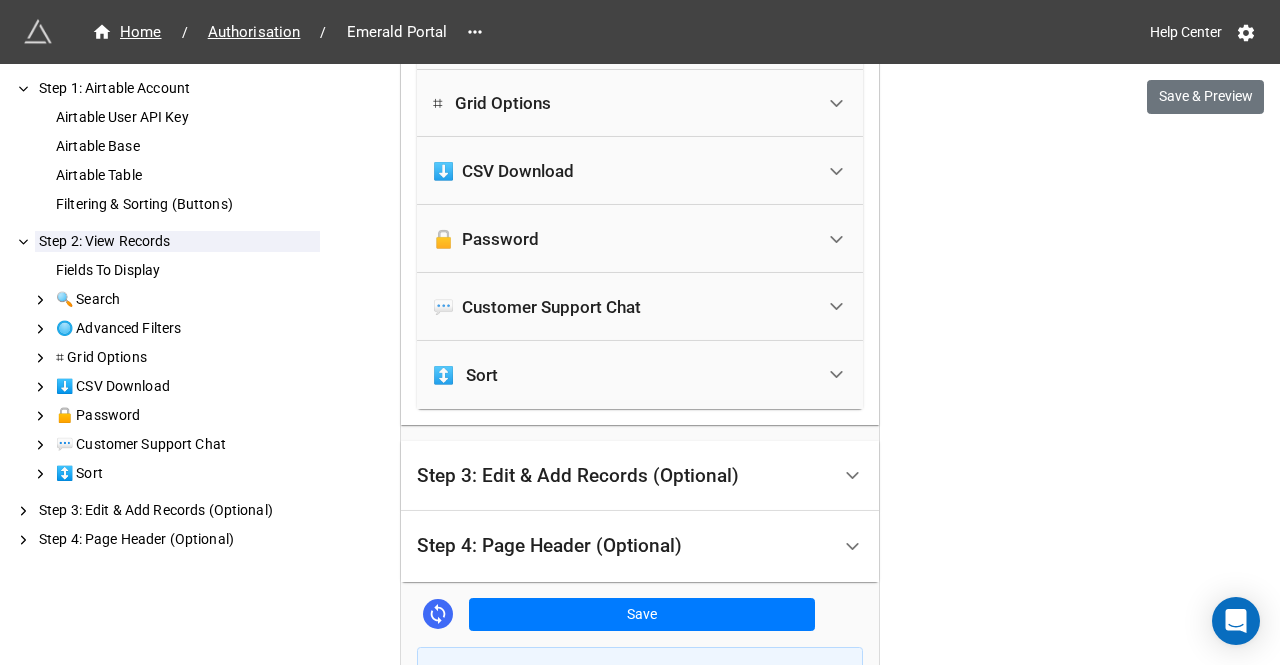 click on "🔒  Password" at bounding box center [623, 239] 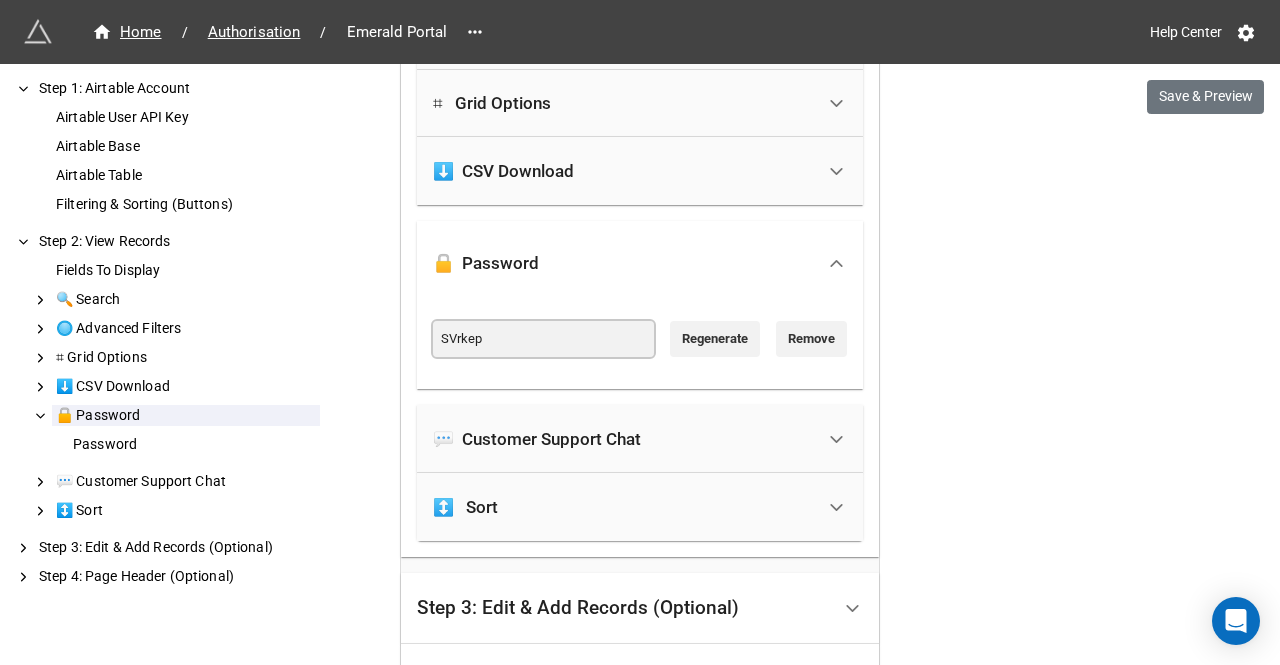 click on "SVrkep" at bounding box center (543, 339) 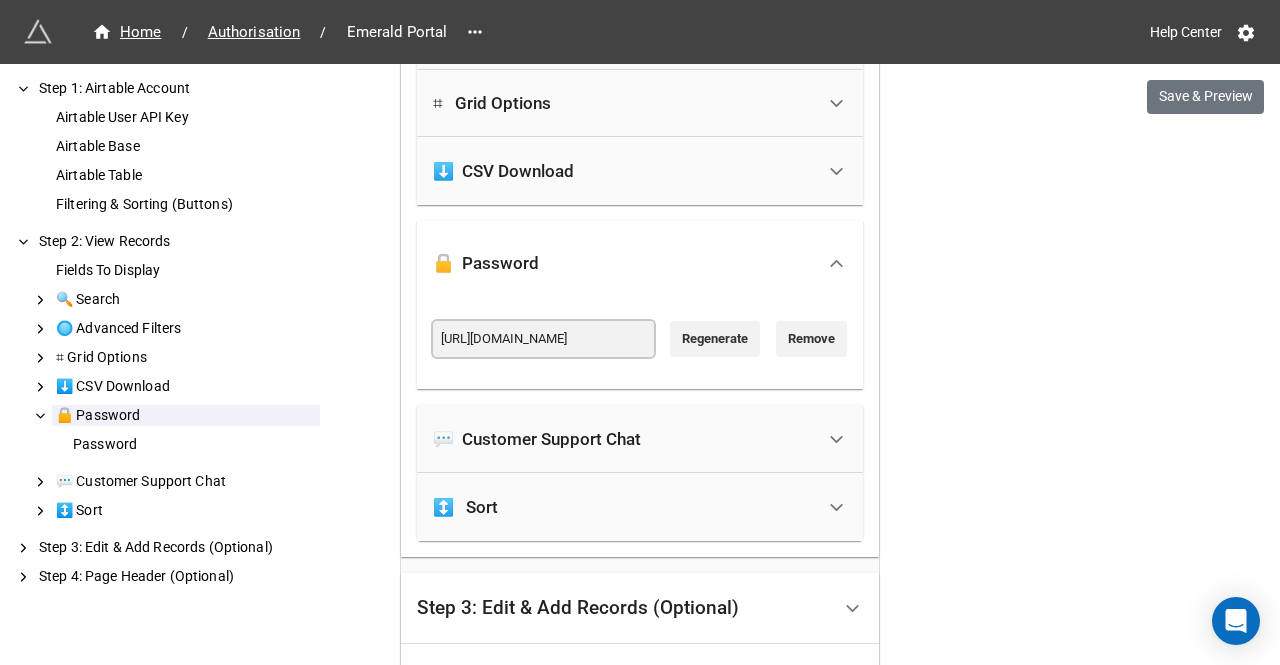 scroll, scrollTop: 0, scrollLeft: 44, axis: horizontal 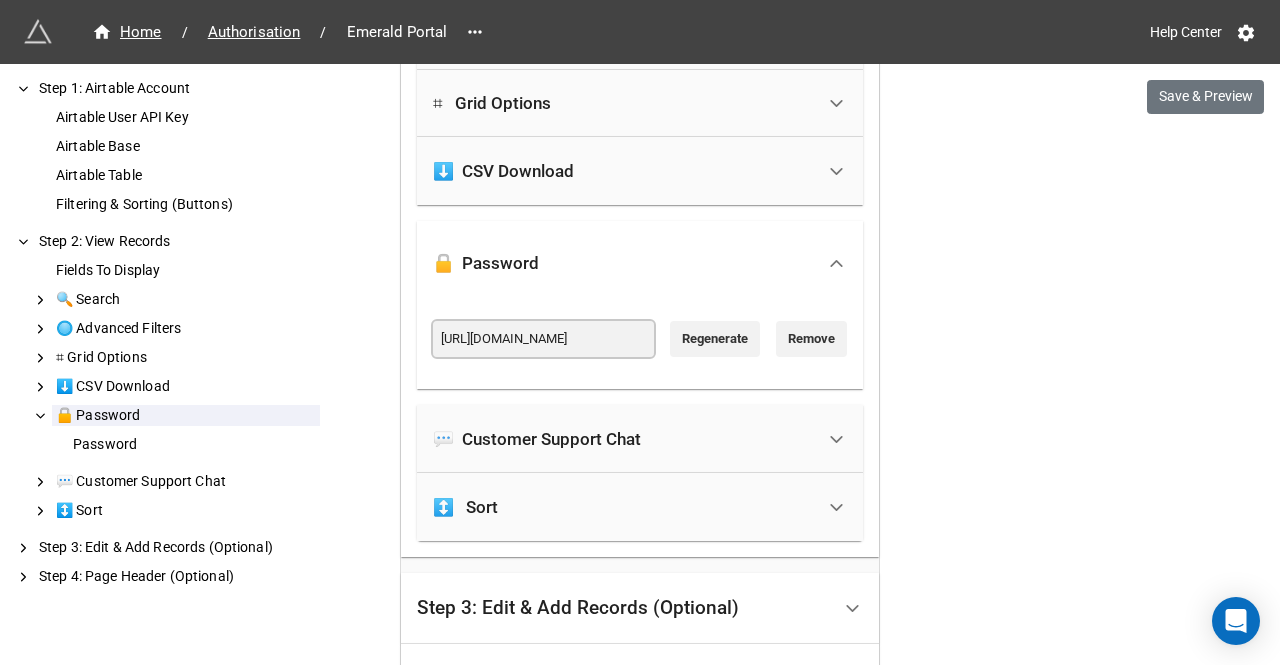 type on "https://chasemonroclaims.noloco.co/home" 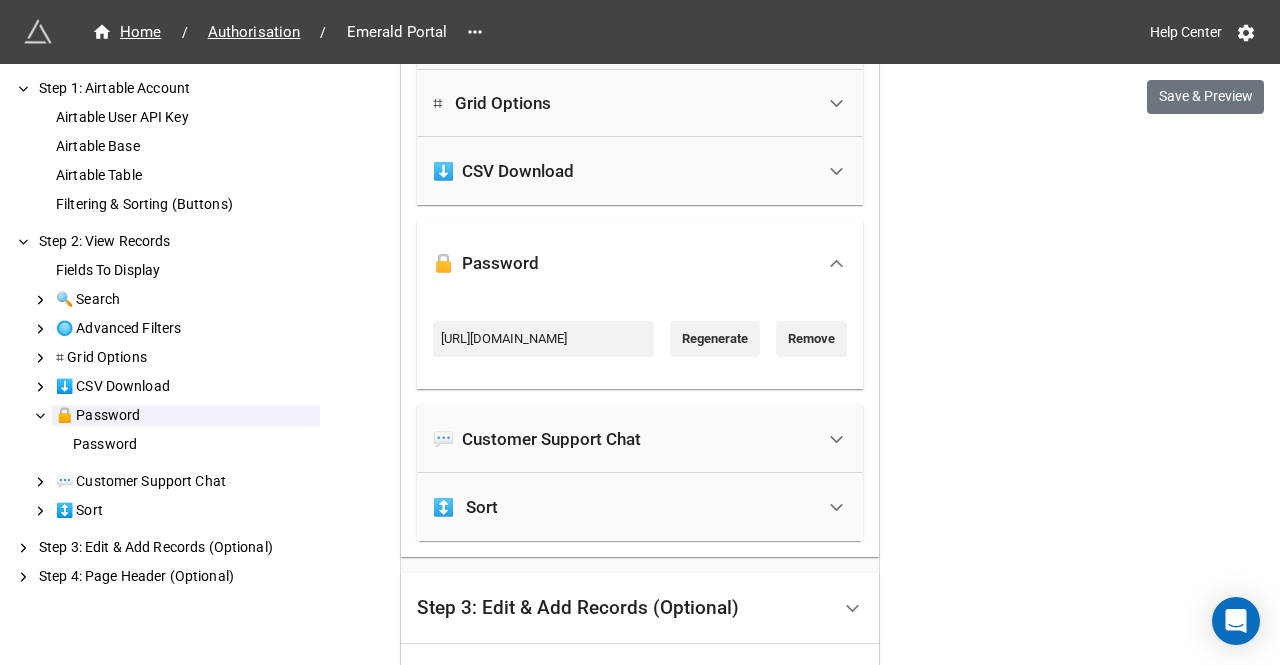 scroll, scrollTop: 0, scrollLeft: 0, axis: both 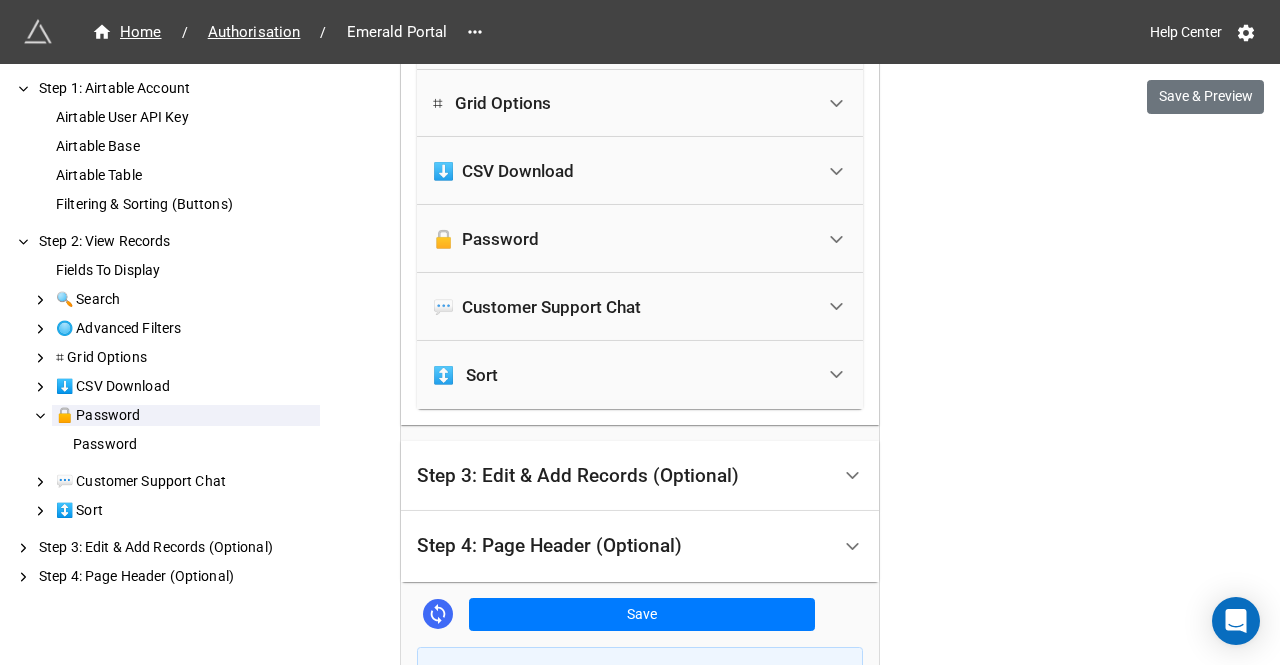 click on "🔒  Password" at bounding box center (623, 239) 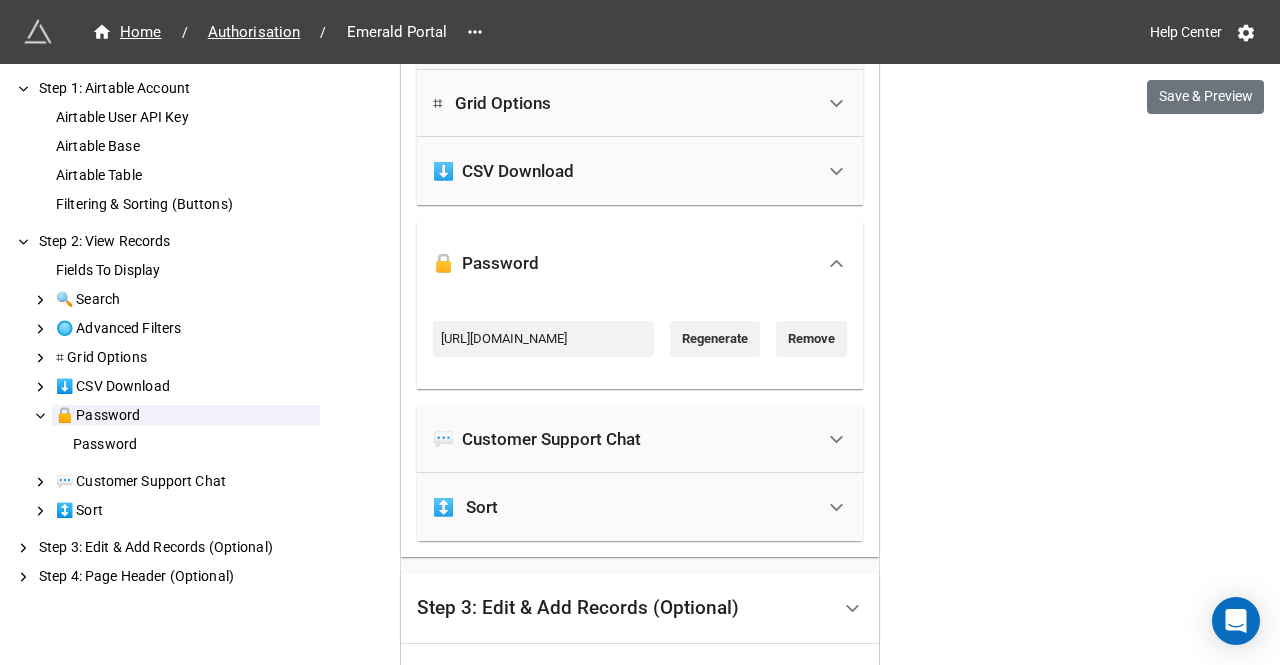 scroll, scrollTop: 3383, scrollLeft: 0, axis: vertical 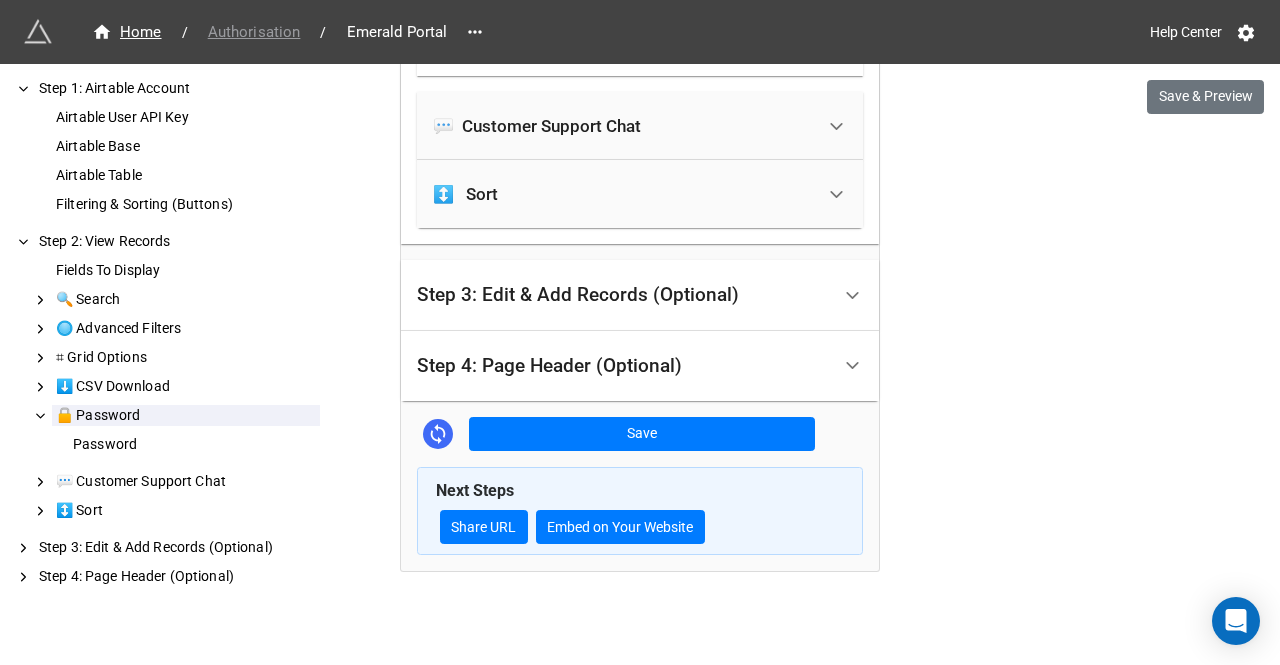 click on "Authorisation" at bounding box center (254, 32) 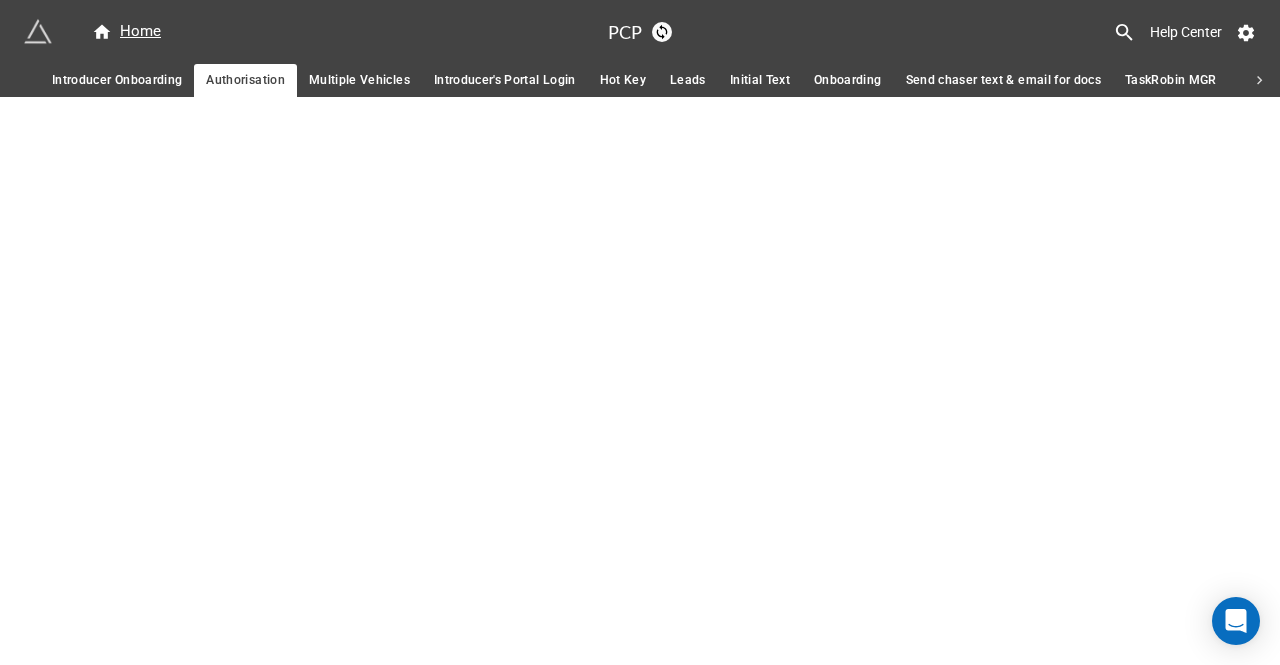 scroll, scrollTop: 0, scrollLeft: 0, axis: both 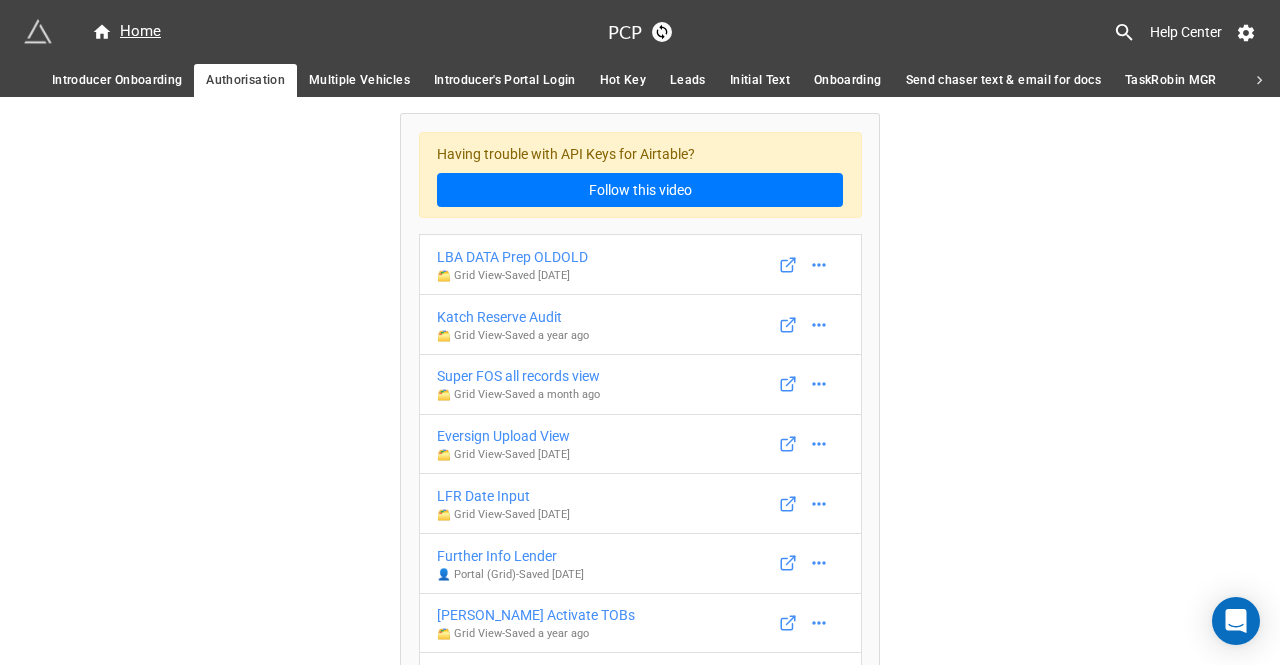 click 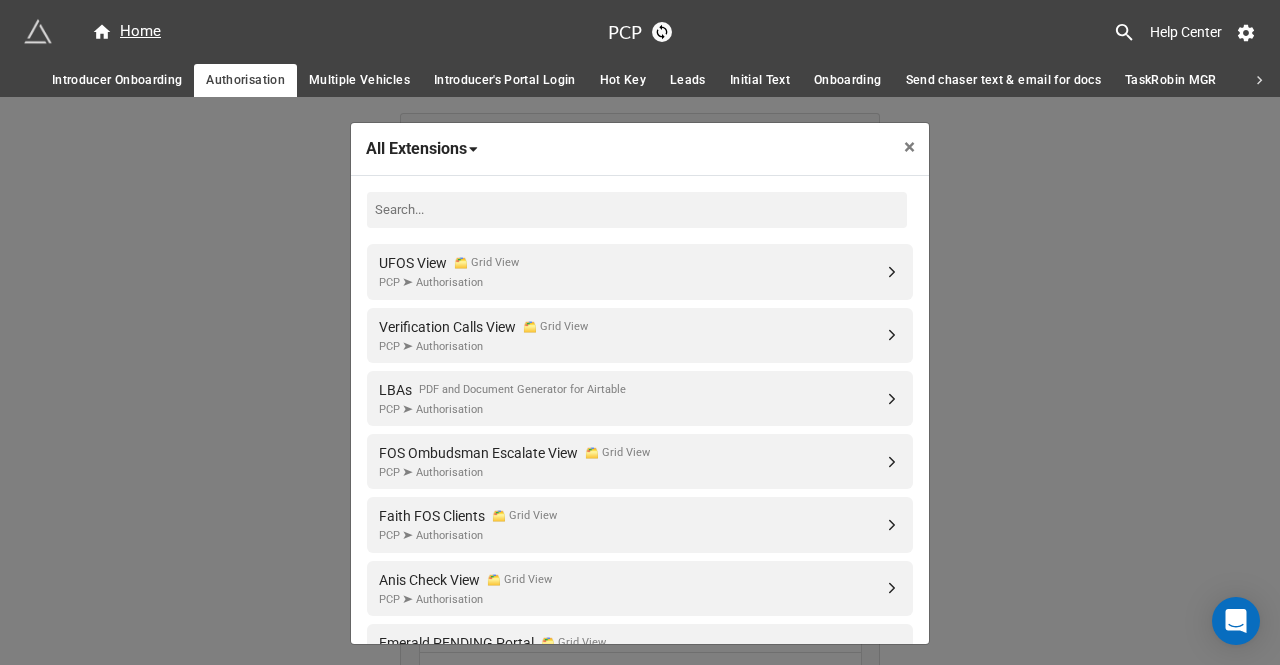 click 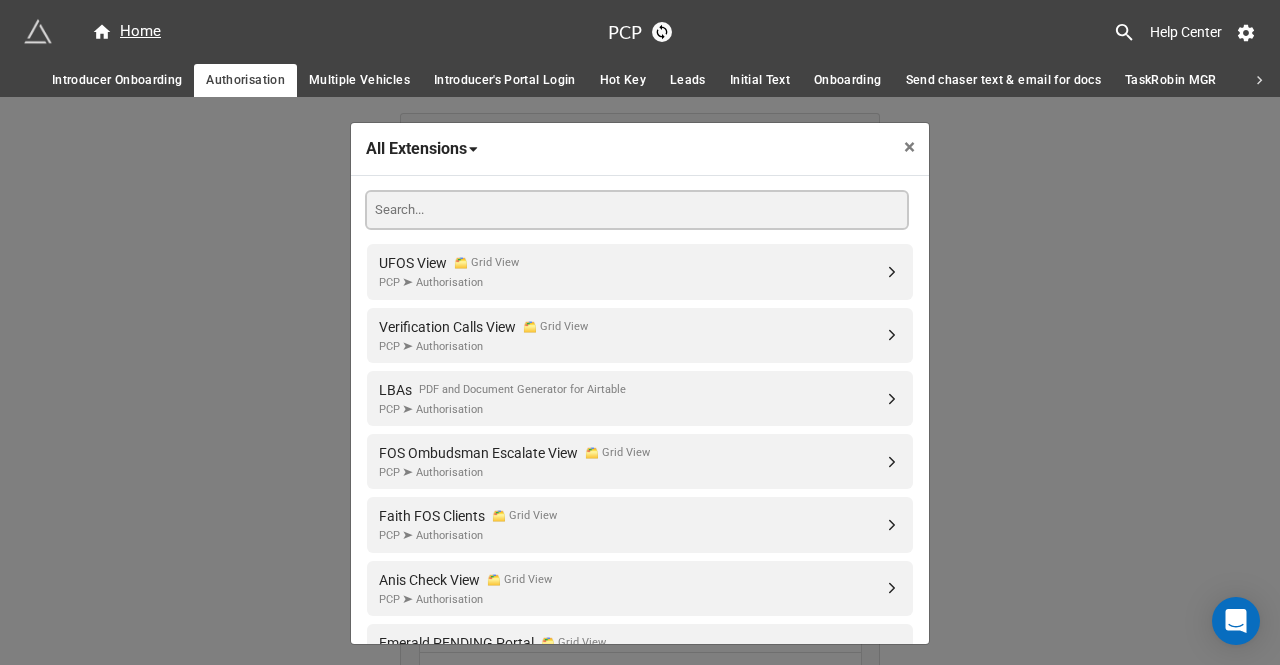 click at bounding box center [637, 210] 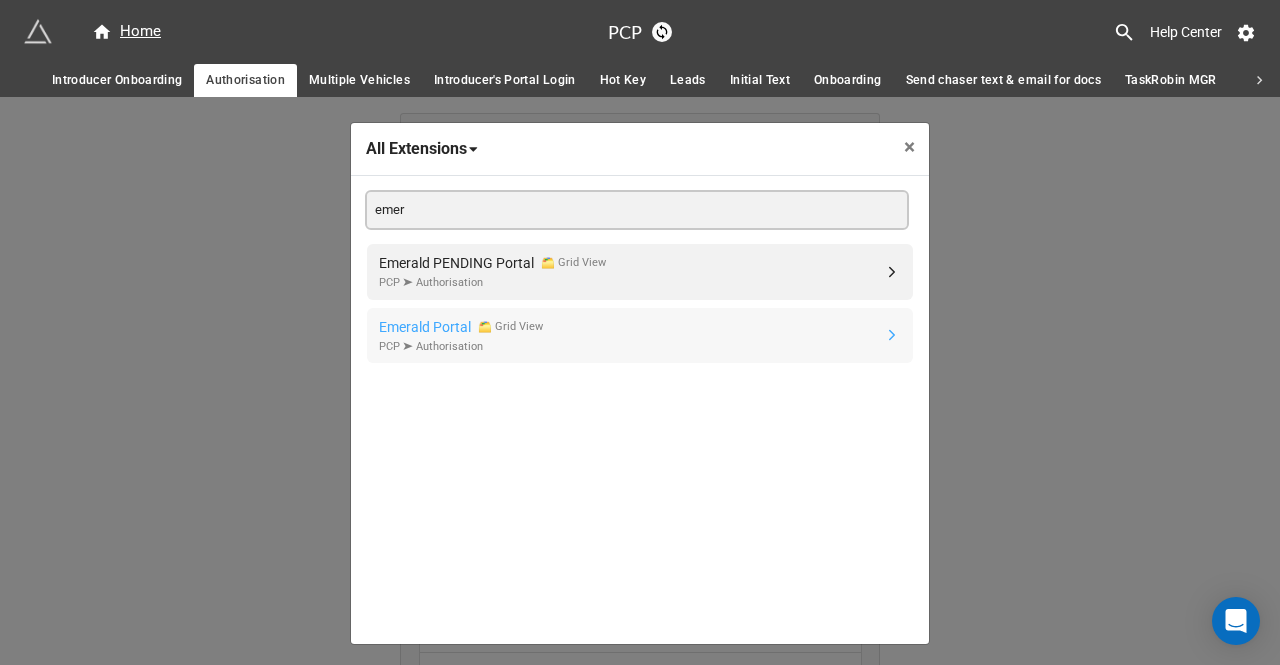 type on "emer" 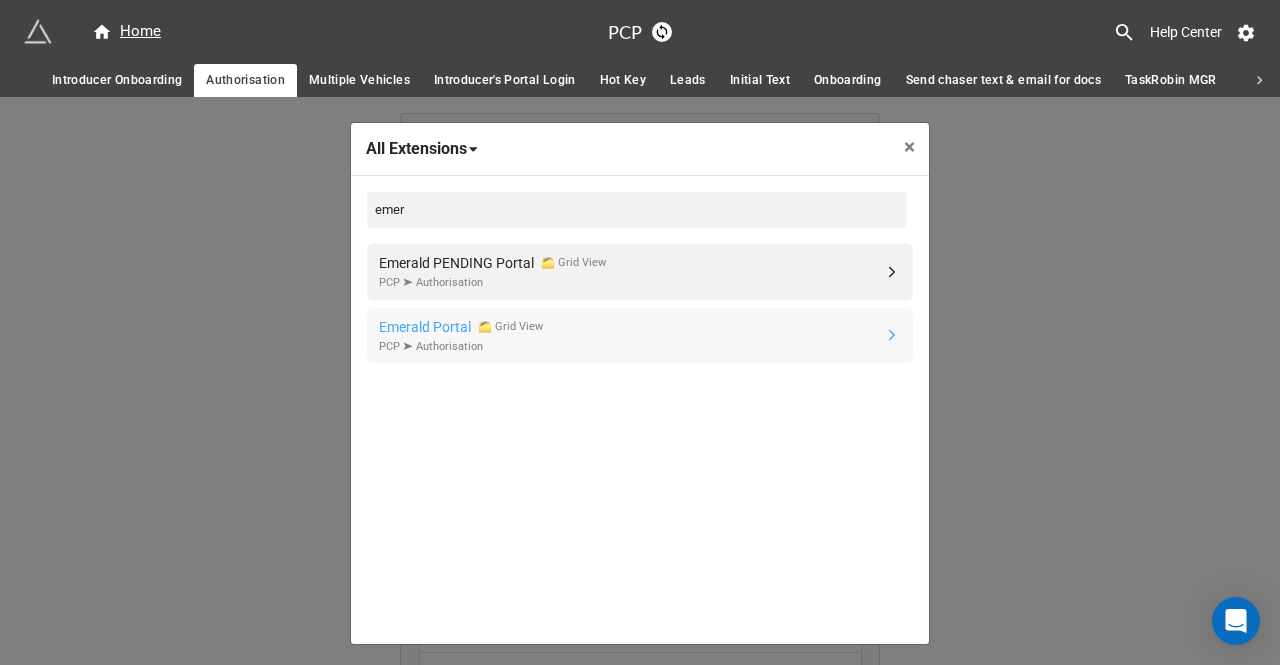 click on "Emerald Portal 🗂️ Grid View PCP ➤ Authorisation" at bounding box center (640, 335) 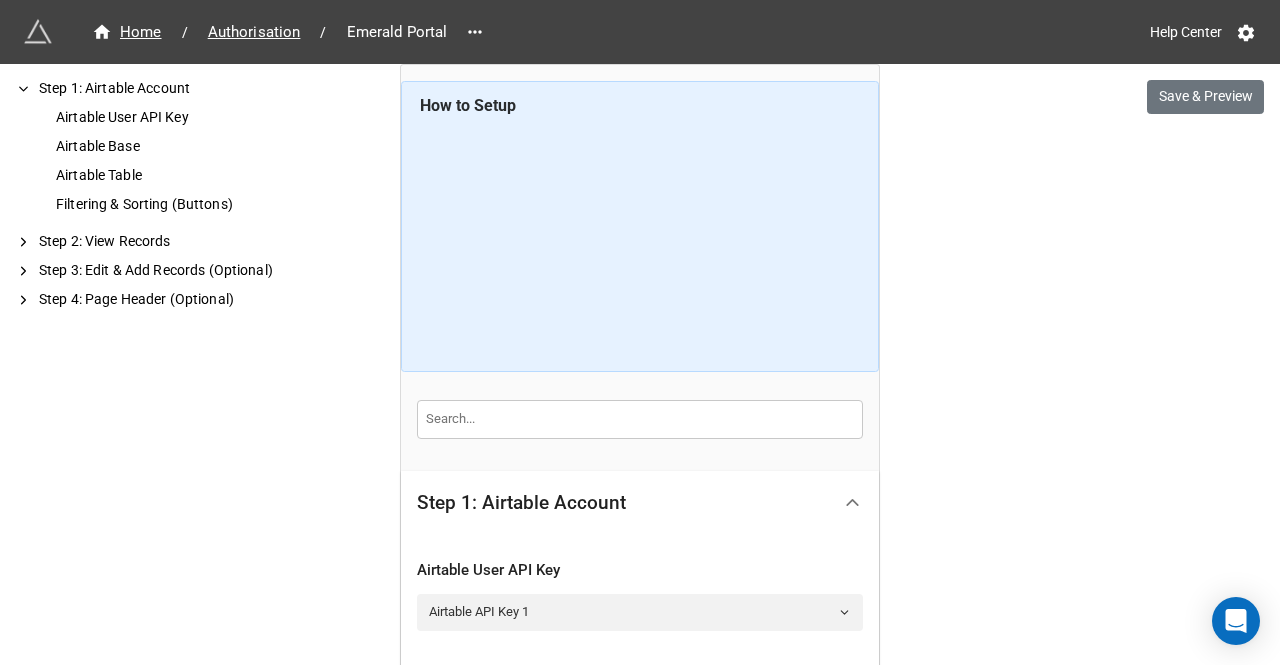 scroll, scrollTop: 582, scrollLeft: 0, axis: vertical 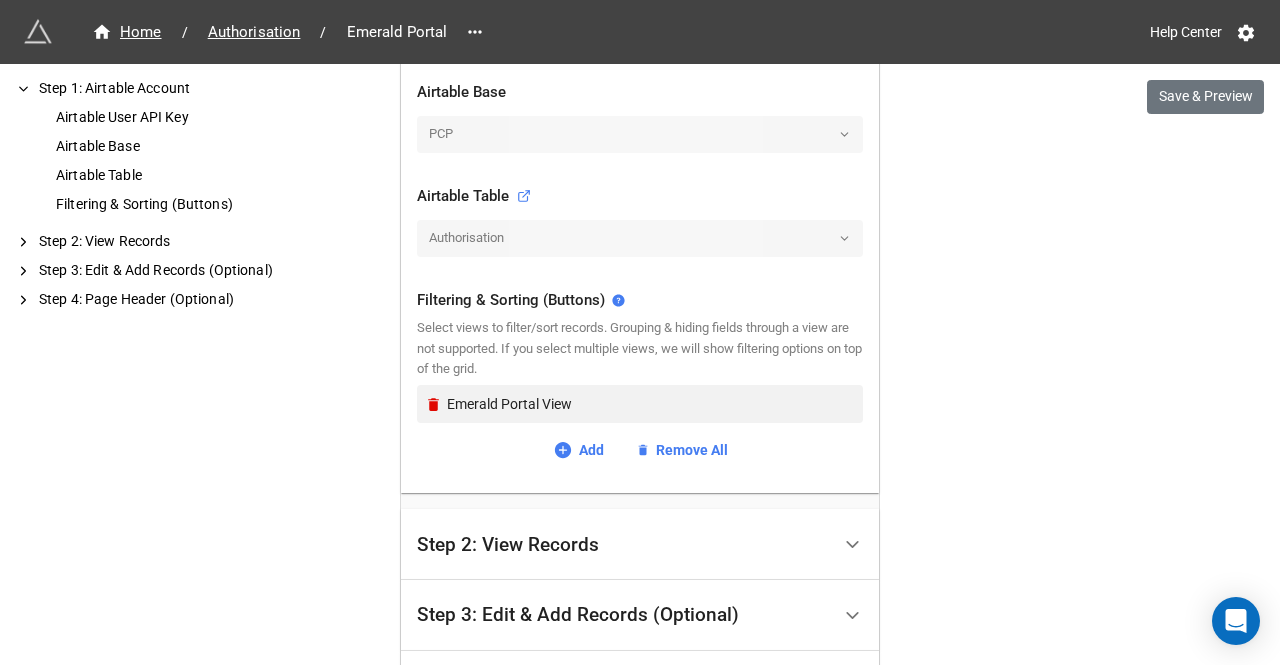 click on "Step 2: View Records" at bounding box center (508, 545) 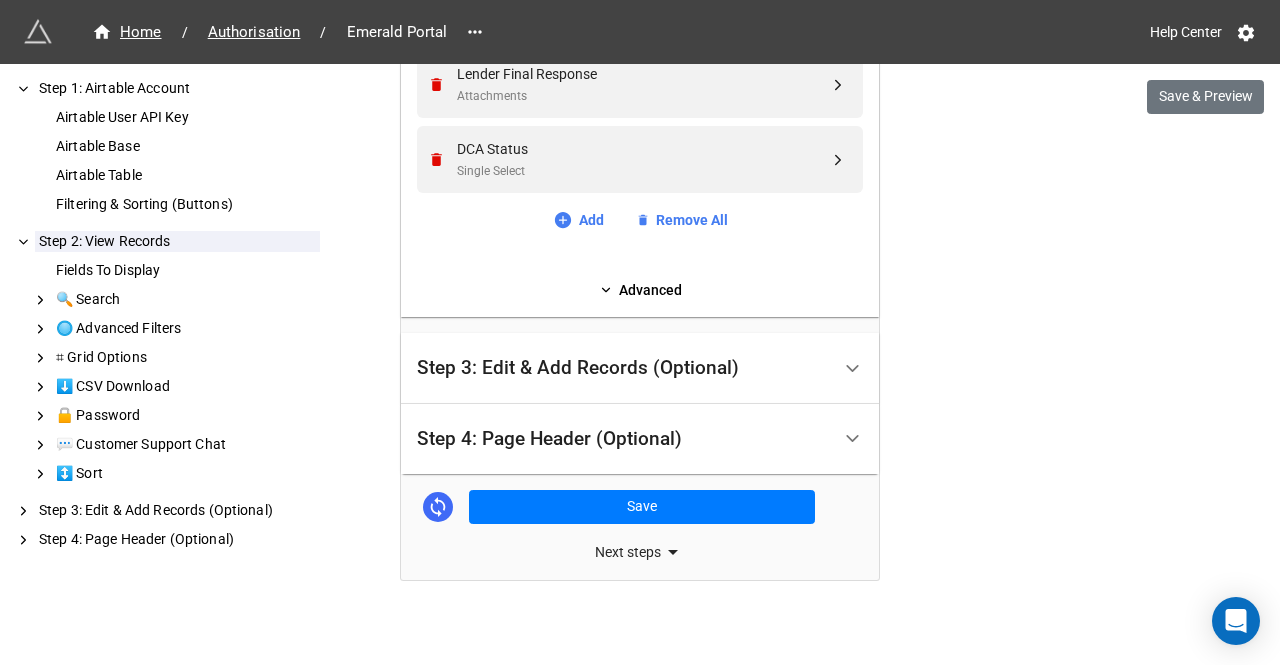 scroll, scrollTop: 2719, scrollLeft: 0, axis: vertical 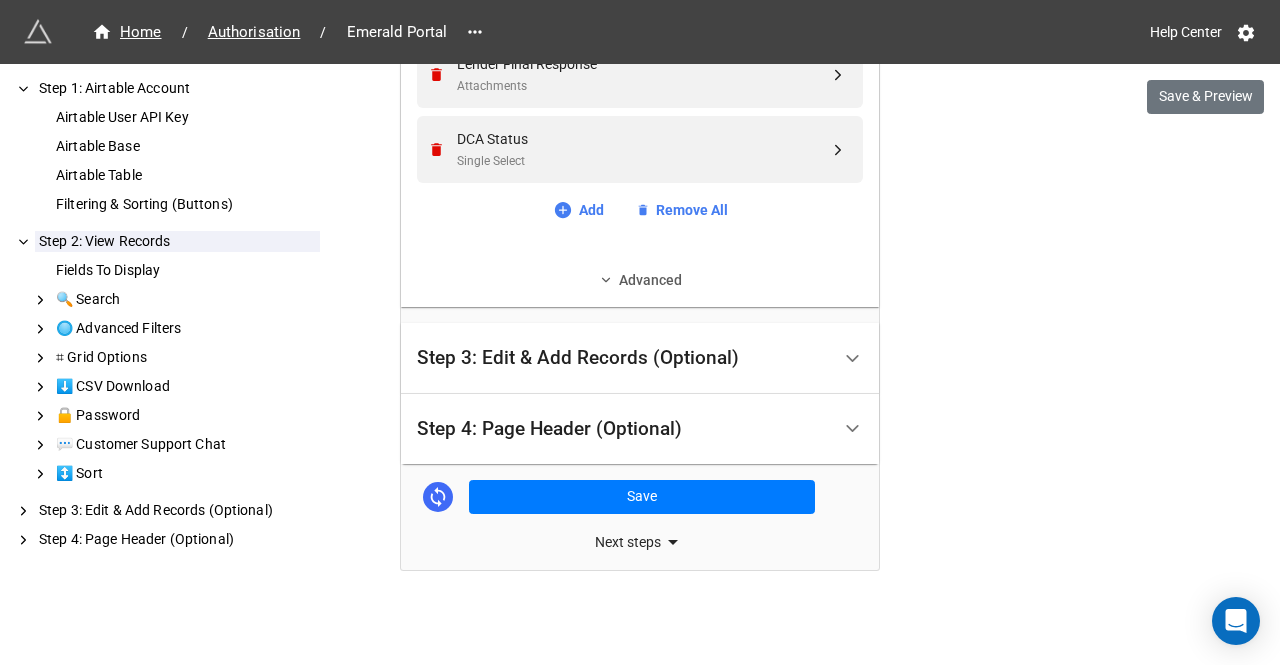 click on "Advanced" at bounding box center (640, 280) 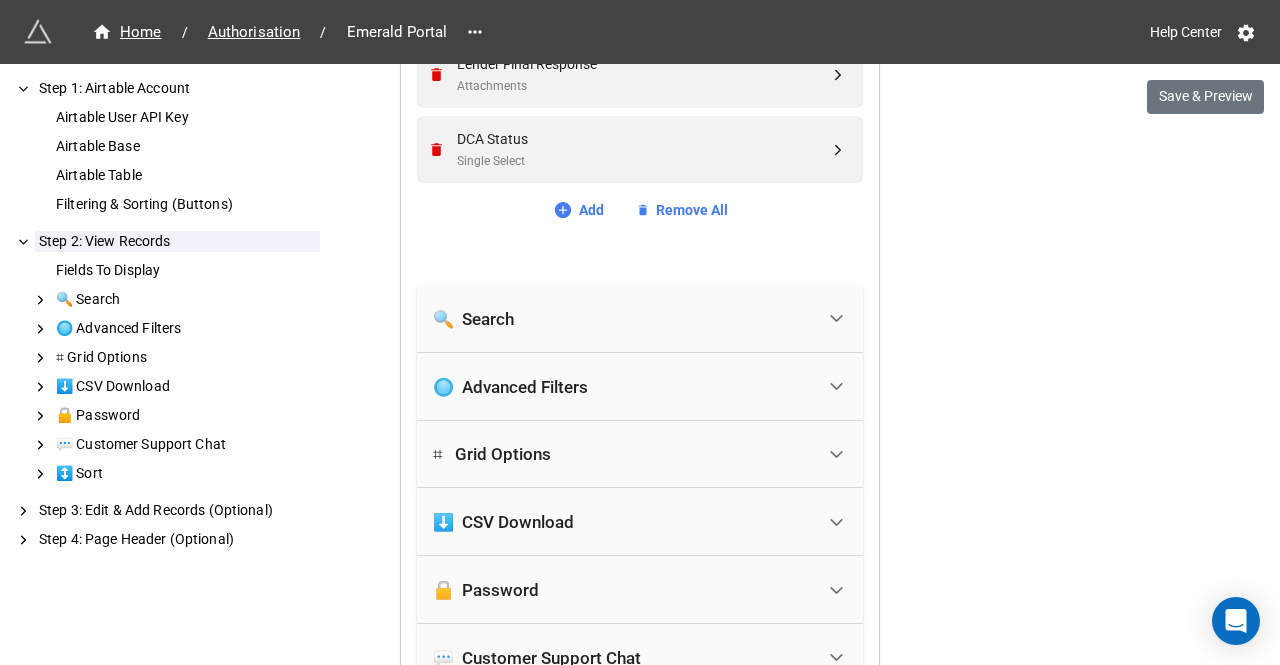 click on "🔒  Password" at bounding box center [623, 590] 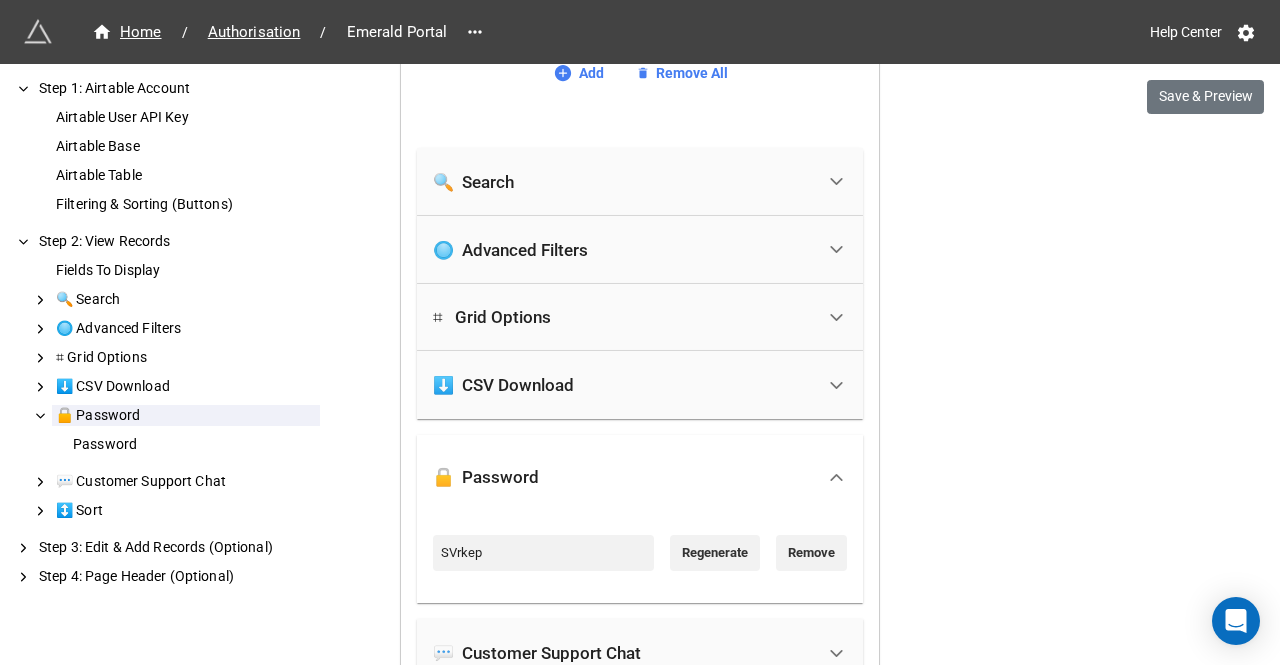 scroll, scrollTop: 2872, scrollLeft: 0, axis: vertical 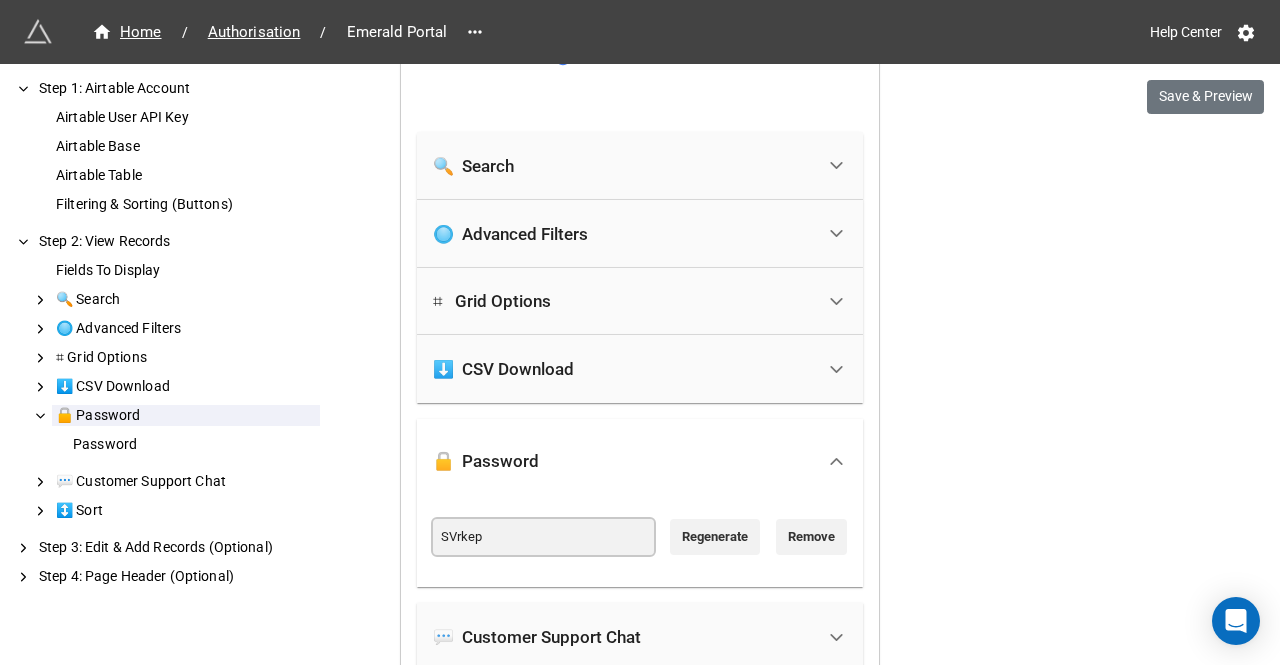 click on "SVrkep" at bounding box center [543, 537] 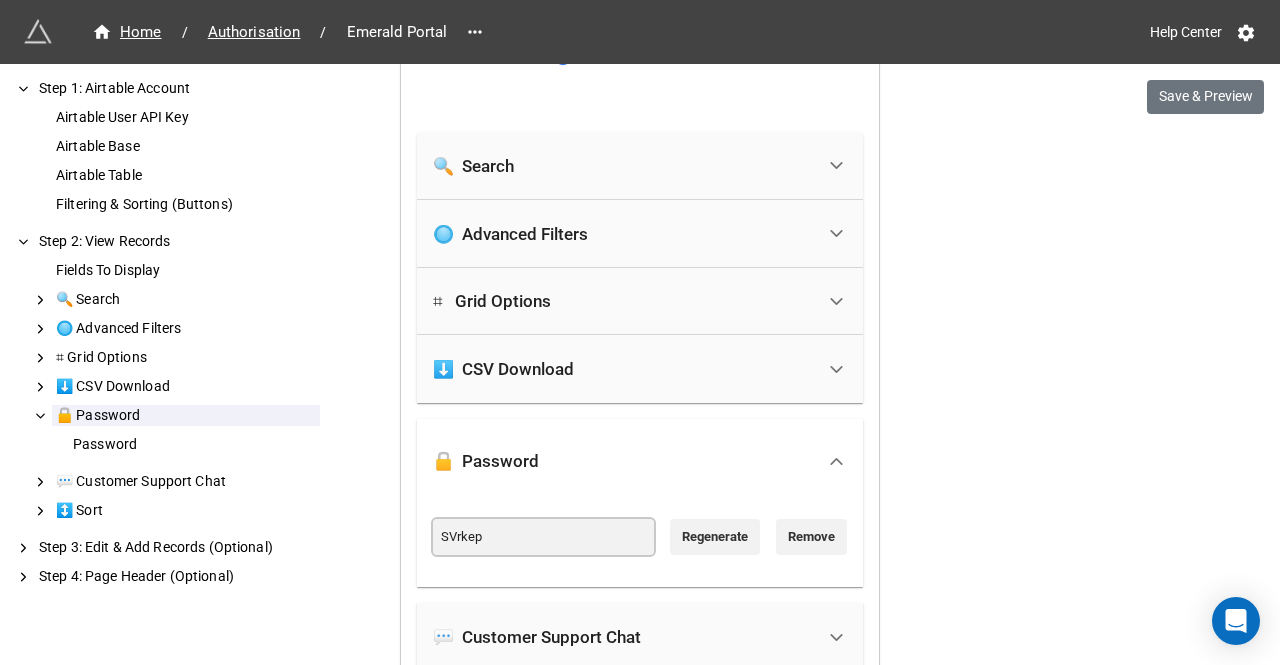 scroll, scrollTop: 3320, scrollLeft: 0, axis: vertical 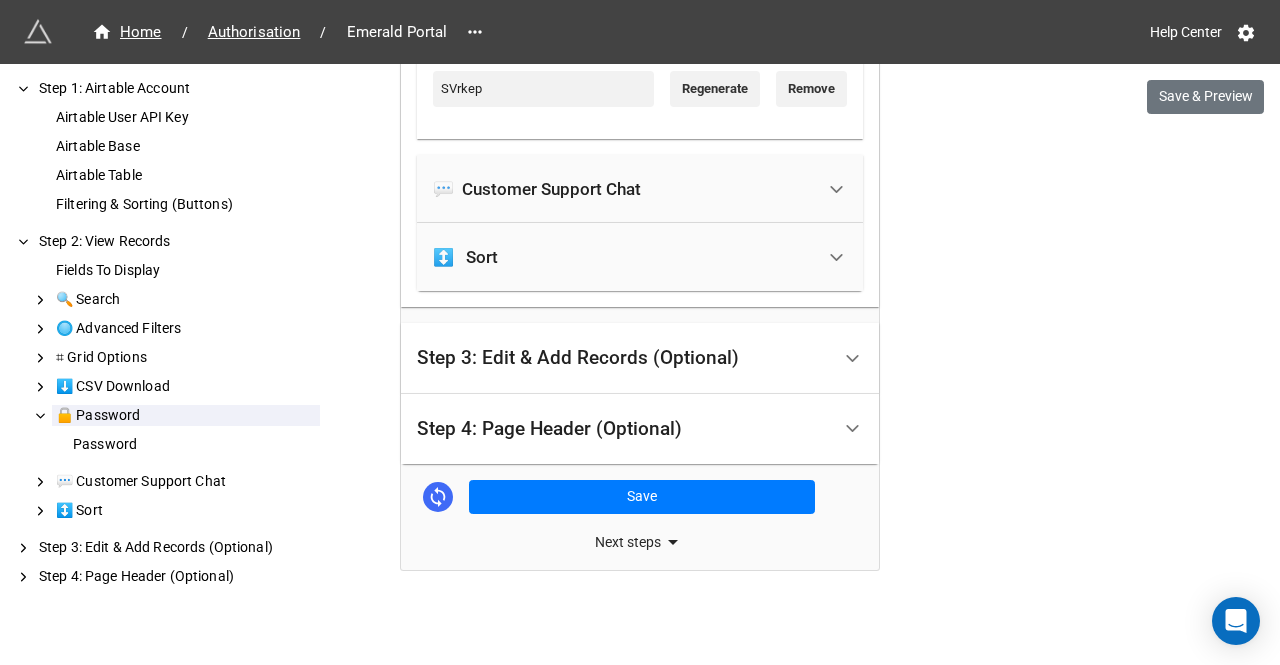 click on "Next steps" at bounding box center [640, 542] 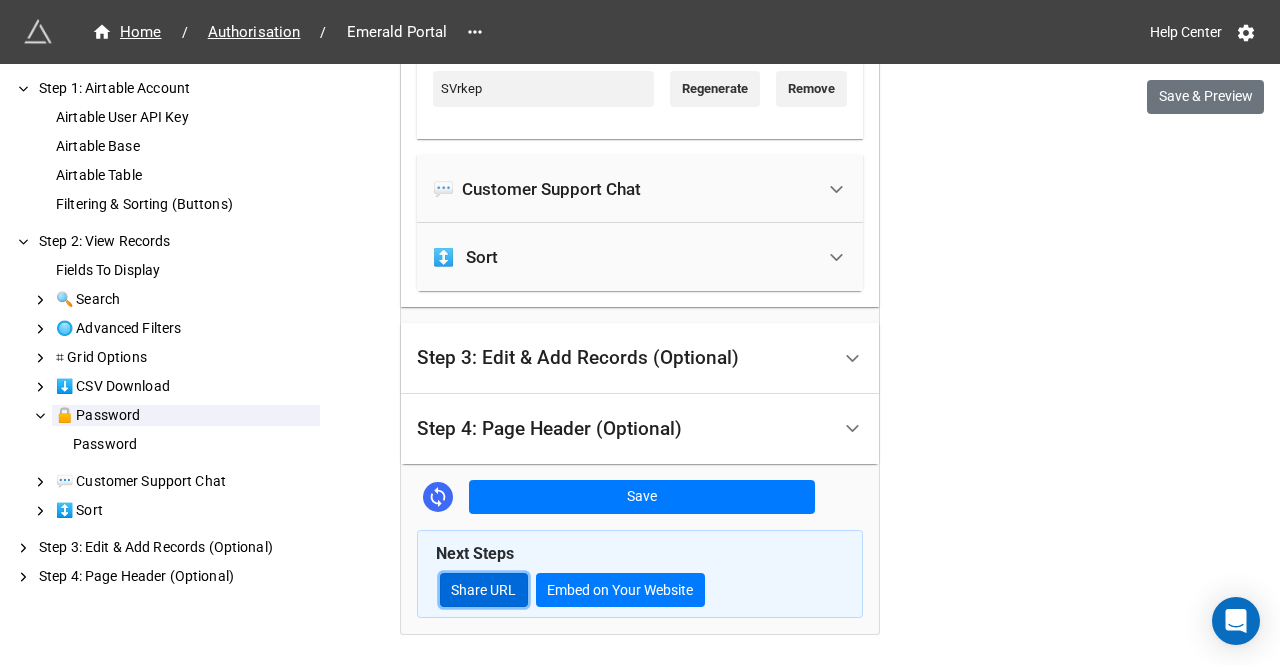 click on "Share URL" at bounding box center [484, 590] 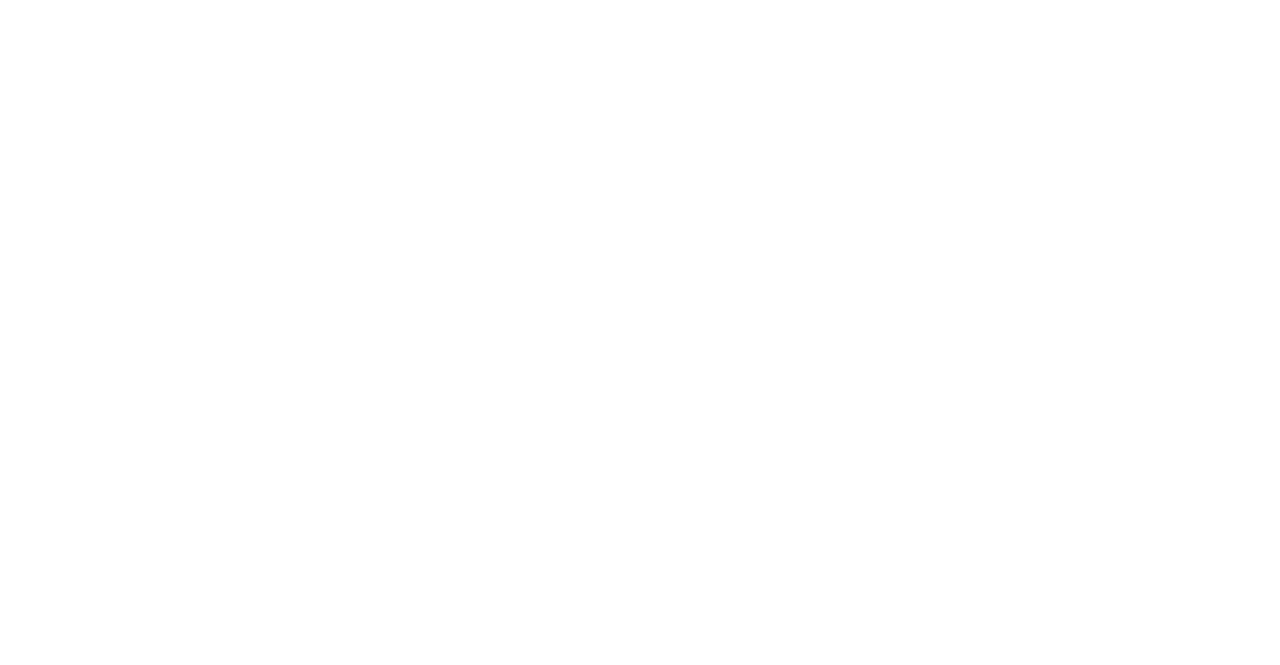 scroll, scrollTop: 0, scrollLeft: 0, axis: both 